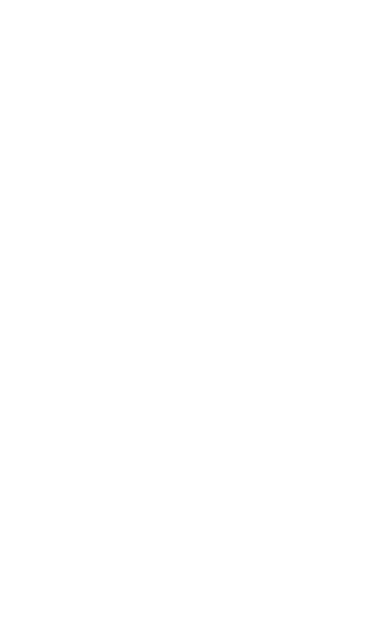 scroll, scrollTop: 0, scrollLeft: 0, axis: both 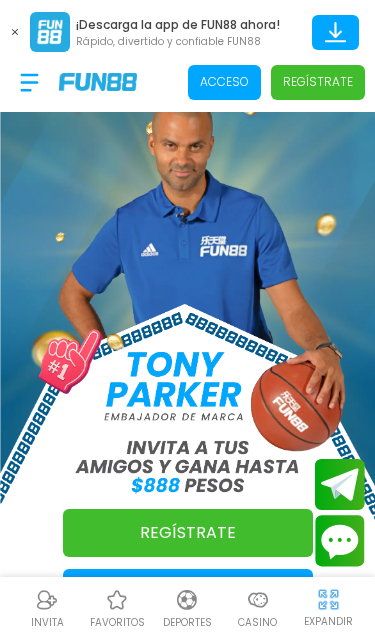 click at bounding box center (15, 32) 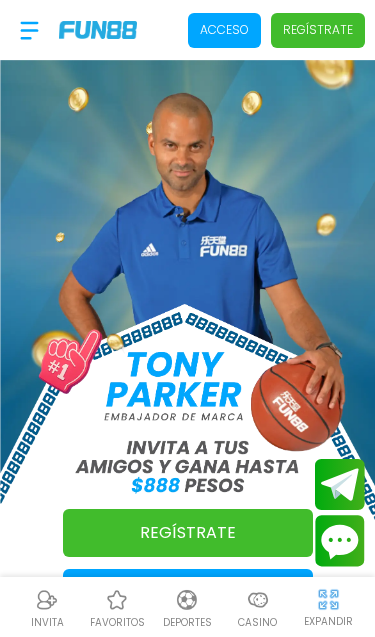 click on "Acceso" at bounding box center [224, 30] 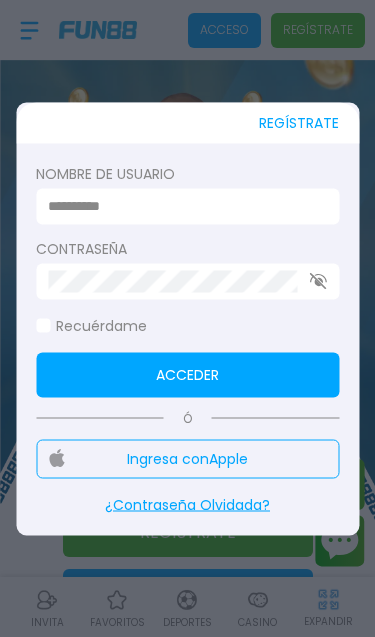 click at bounding box center [181, 206] 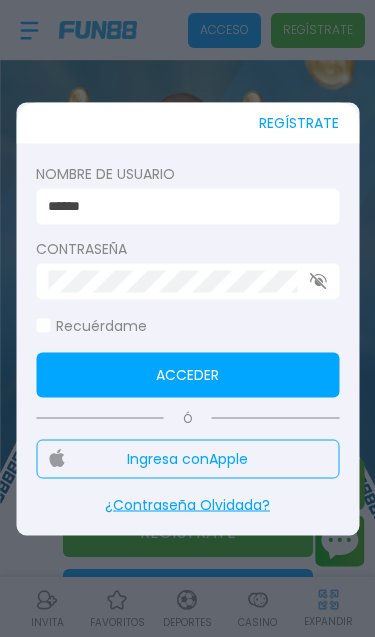 click on "Acceder" at bounding box center (187, 374) 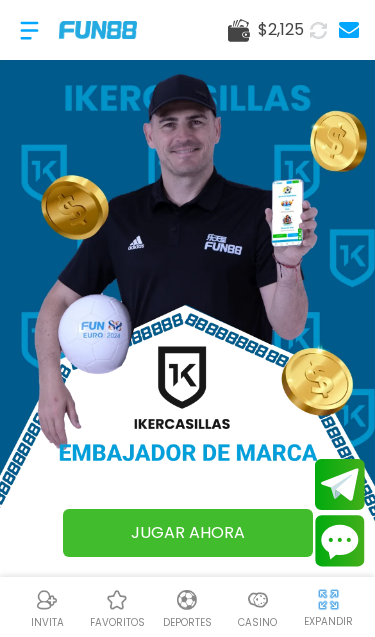 click at bounding box center (117, 600) 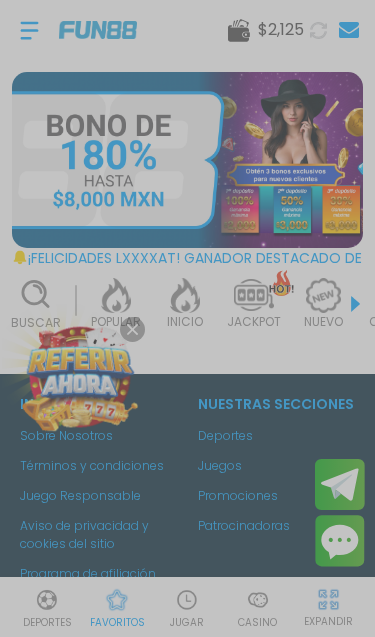 click at bounding box center (187, 318) 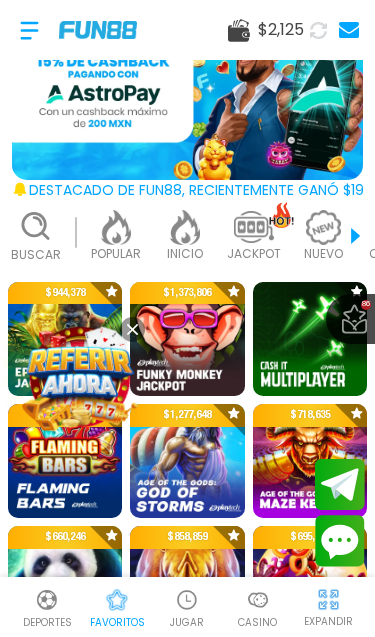 scroll, scrollTop: 83, scrollLeft: 0, axis: vertical 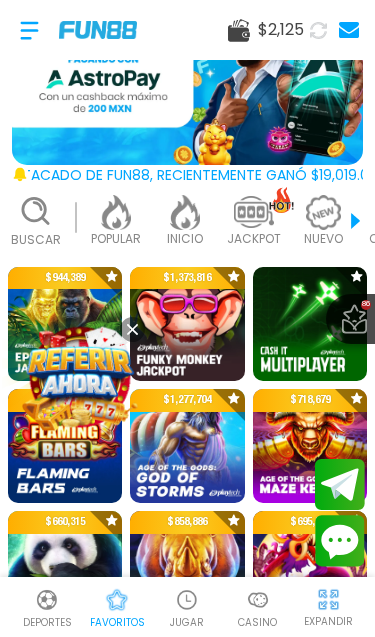 click at bounding box center (80, 377) 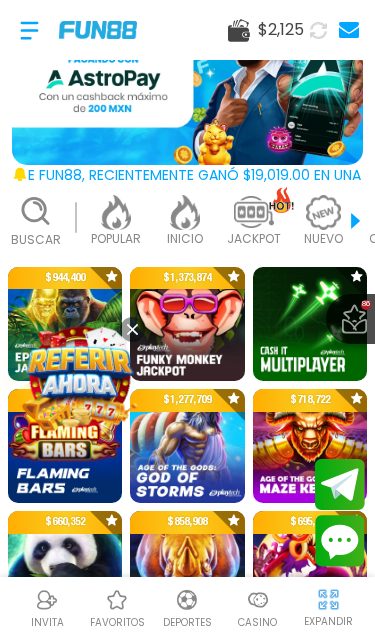 click 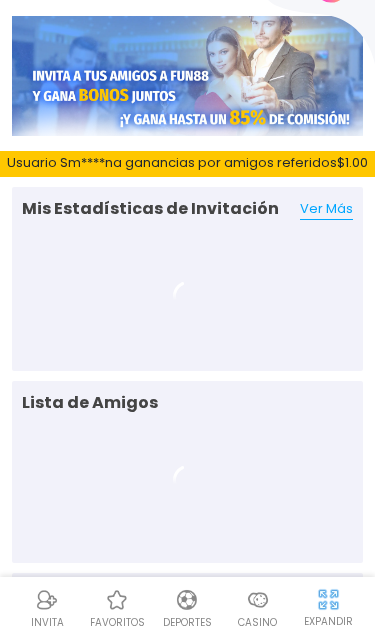 scroll, scrollTop: 62, scrollLeft: 0, axis: vertical 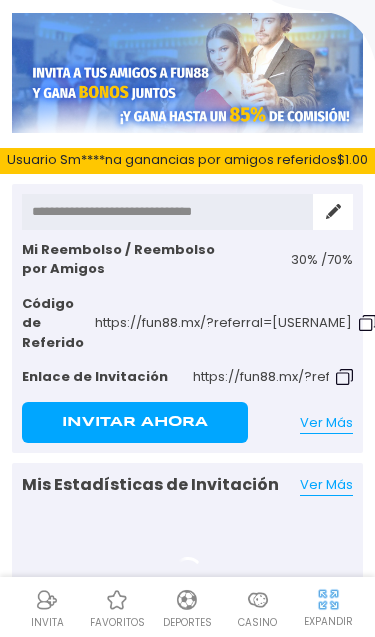 click at bounding box center (117, 600) 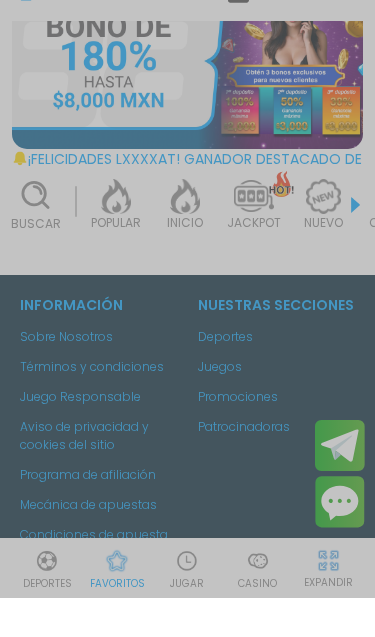 scroll, scrollTop: 60, scrollLeft: 0, axis: vertical 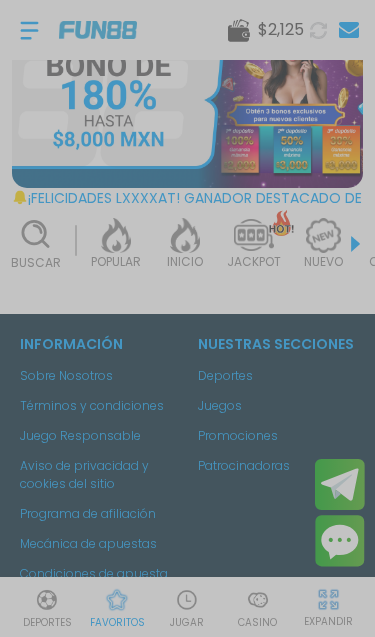 click at bounding box center [187, 318] 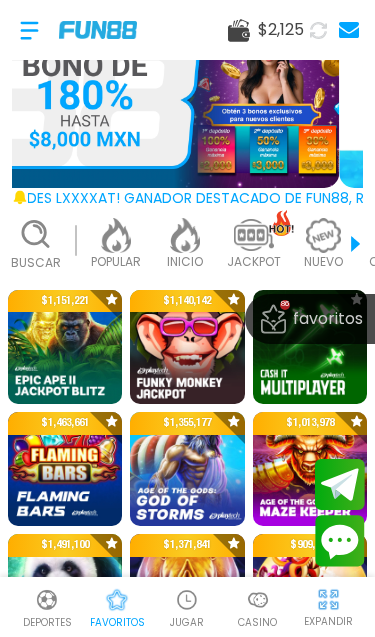 click at bounding box center (187, 600) 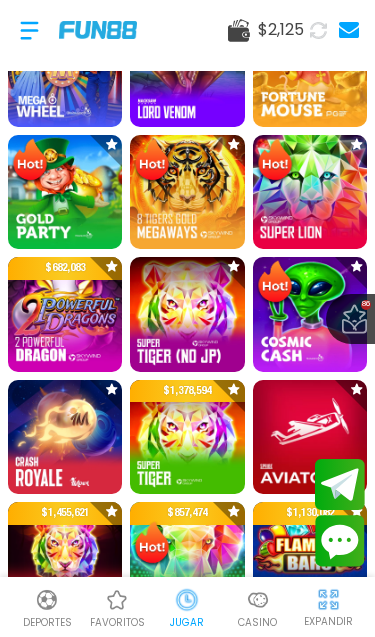 scroll, scrollTop: 450, scrollLeft: 0, axis: vertical 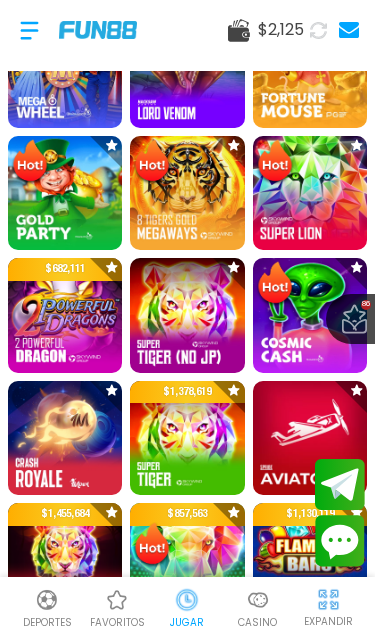 click at bounding box center [187, 193] 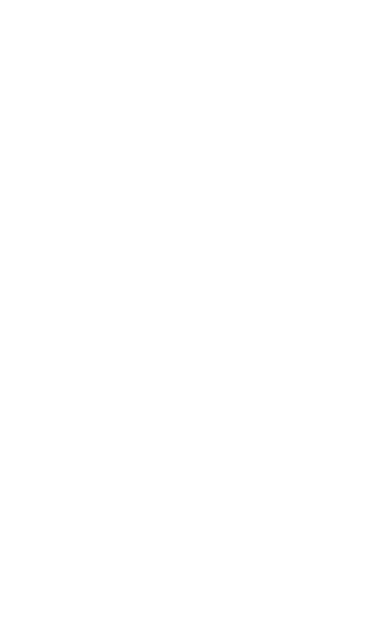 scroll, scrollTop: 0, scrollLeft: 0, axis: both 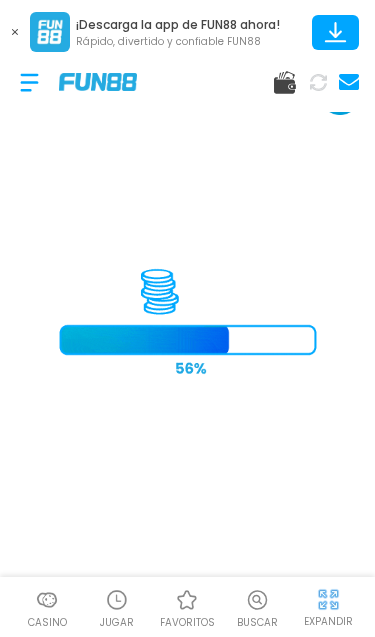 click at bounding box center [15, 32] 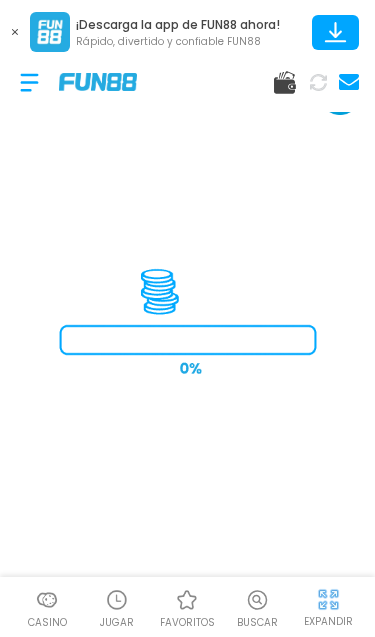 scroll, scrollTop: 0, scrollLeft: 0, axis: both 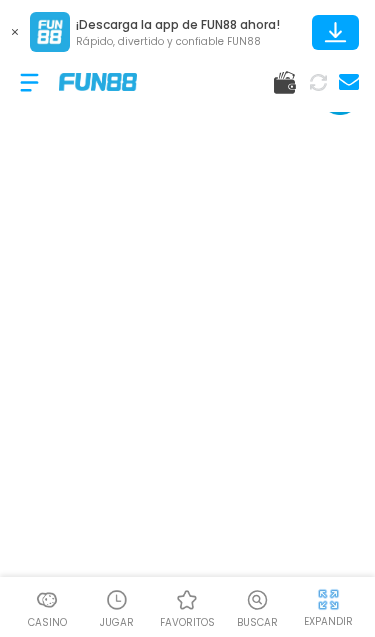 click 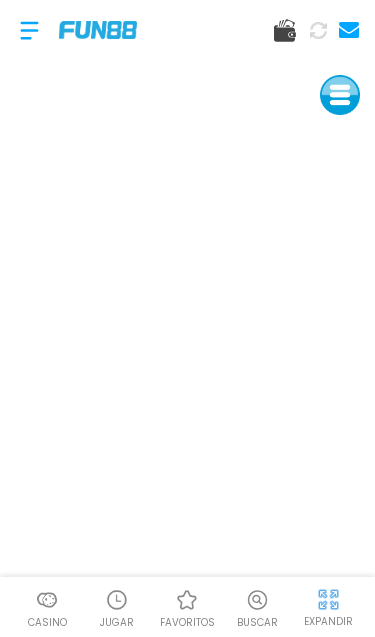 click at bounding box center [328, 599] 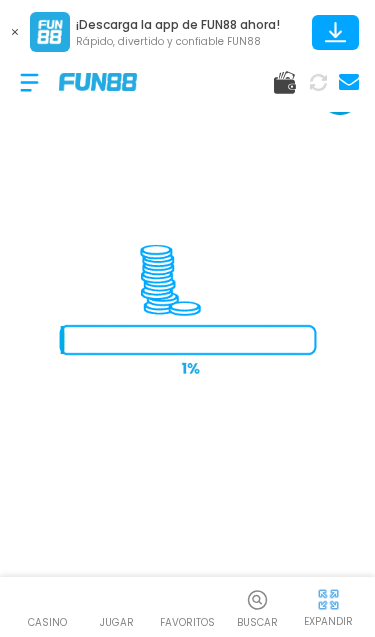 scroll, scrollTop: 0, scrollLeft: 0, axis: both 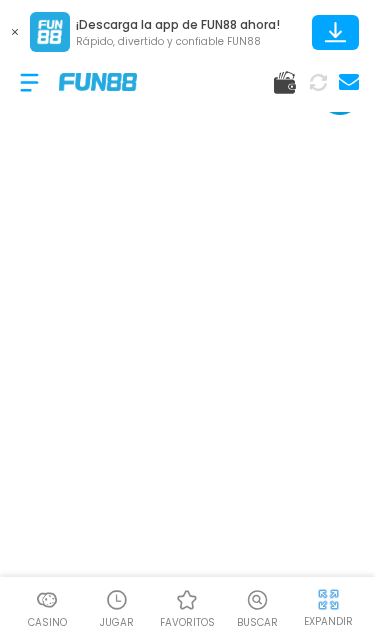 click at bounding box center (15, 32) 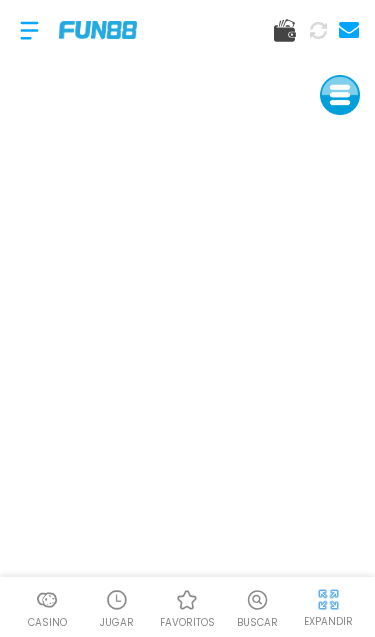 click at bounding box center (328, 599) 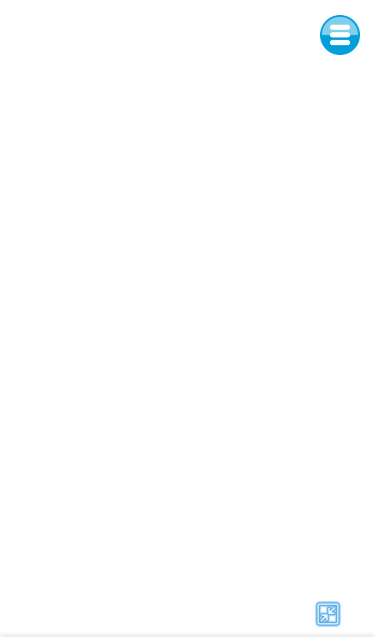 scroll, scrollTop: 82, scrollLeft: 0, axis: vertical 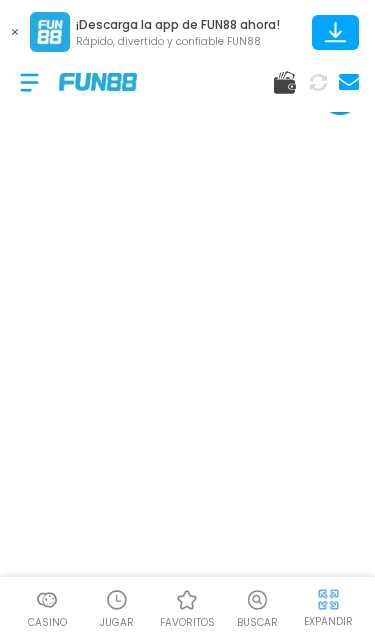 click at bounding box center (15, 32) 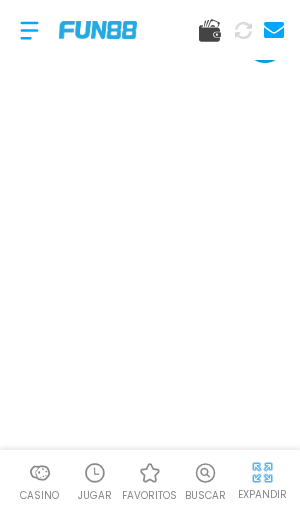 scroll, scrollTop: 61, scrollLeft: 0, axis: vertical 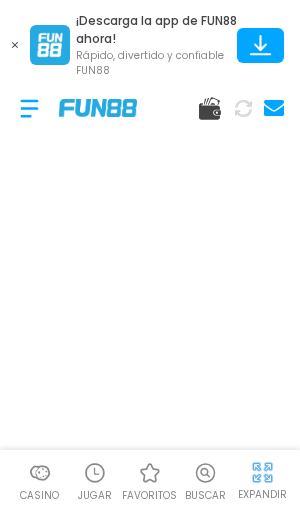 click at bounding box center [15, 45] 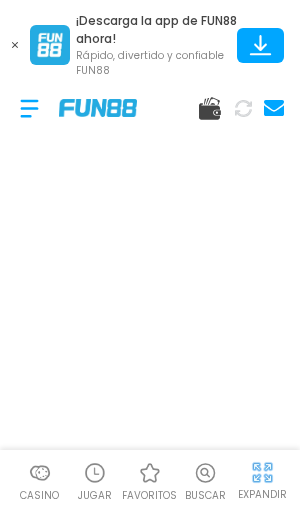 scroll, scrollTop: 62, scrollLeft: 0, axis: vertical 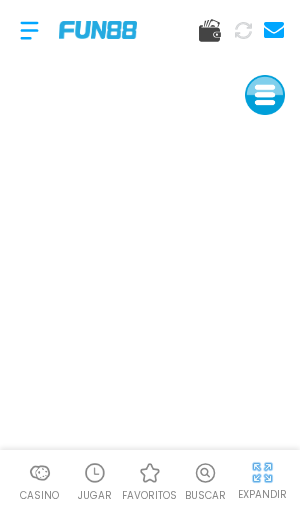 click on "EXPANDIR" at bounding box center [262, 494] 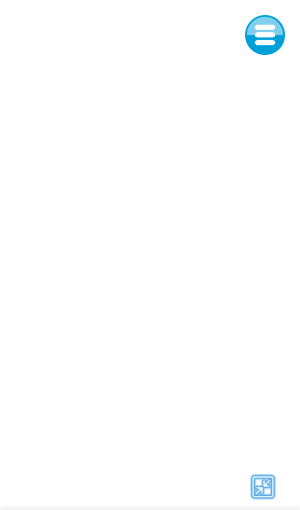 scroll, scrollTop: 65, scrollLeft: 0, axis: vertical 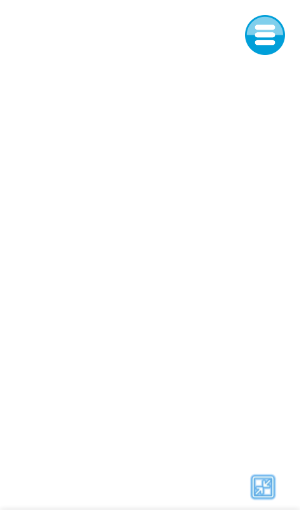 click at bounding box center (263, 487) 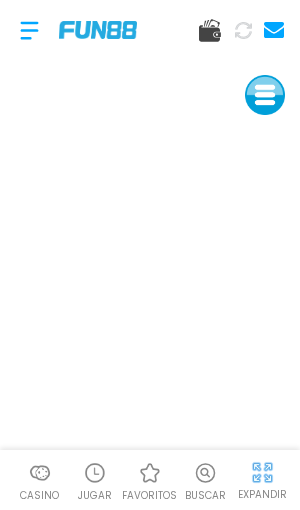 click at bounding box center [150, 473] 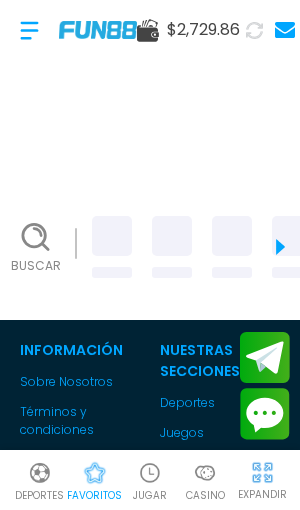scroll, scrollTop: 0, scrollLeft: 0, axis: both 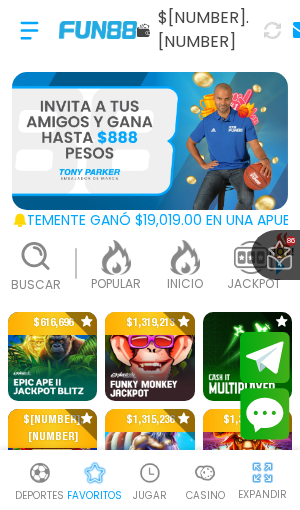 click at bounding box center [150, 473] 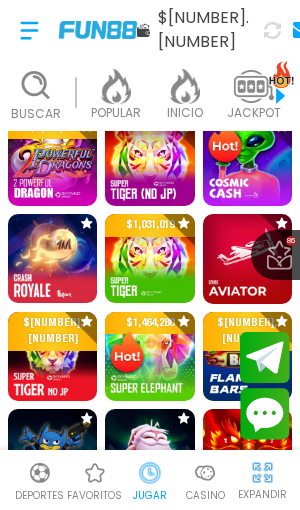 scroll, scrollTop: 573, scrollLeft: 0, axis: vertical 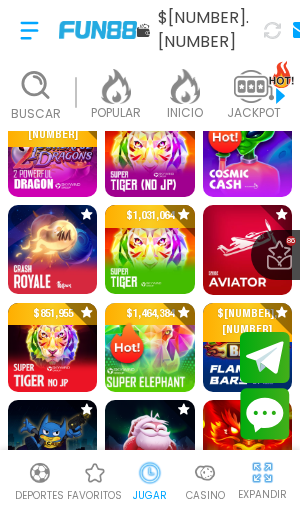 click at bounding box center [150, 347] 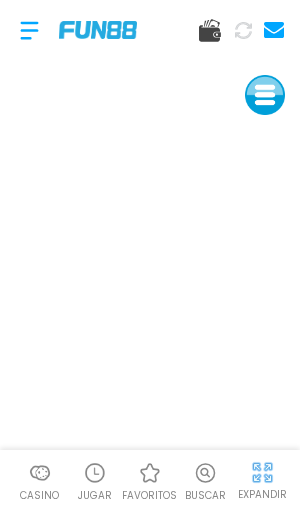 click at bounding box center [262, 472] 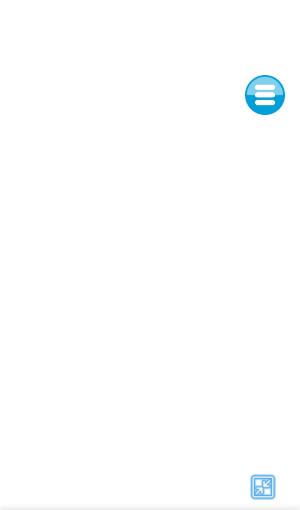 click at bounding box center (263, 487) 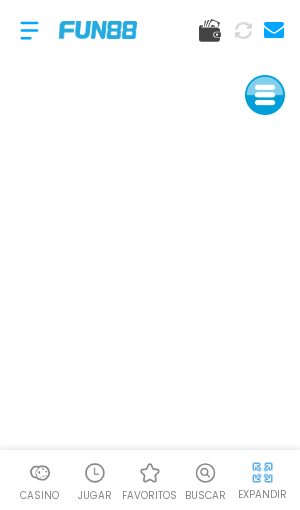 click at bounding box center [95, 473] 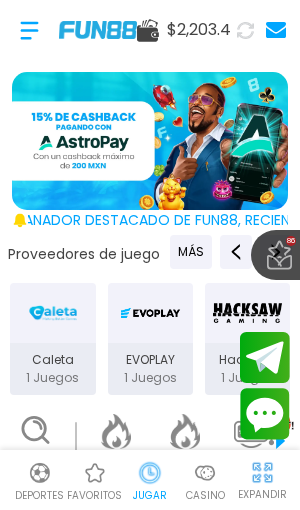 click at bounding box center [95, 473] 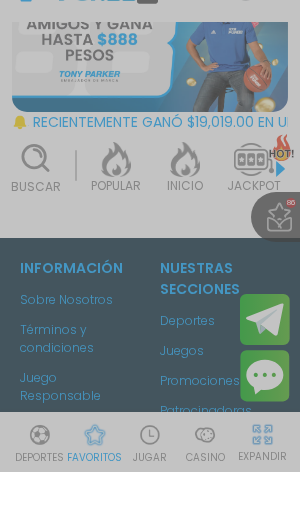 scroll, scrollTop: 59, scrollLeft: 0, axis: vertical 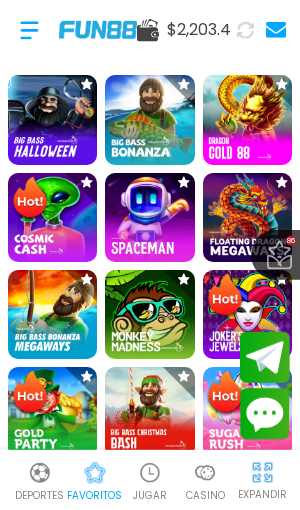 click at bounding box center (52, 217) 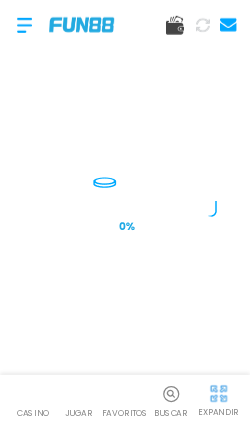 scroll, scrollTop: 0, scrollLeft: 0, axis: both 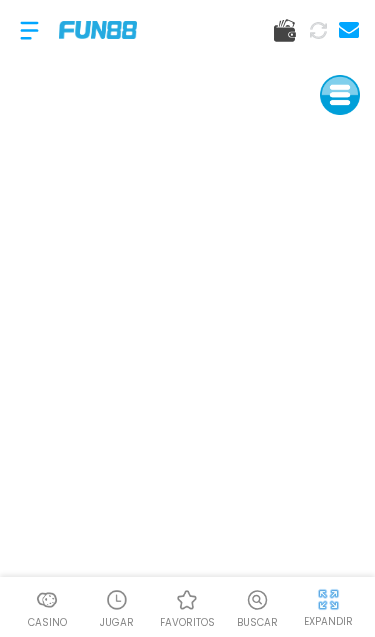 click on "EXPANDIR" at bounding box center (328, 621) 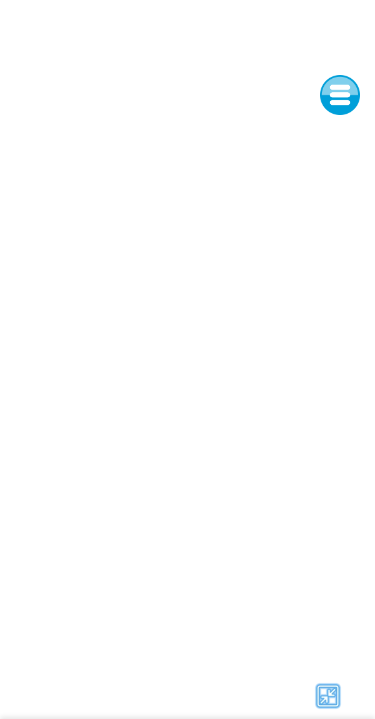 click at bounding box center [328, 696] 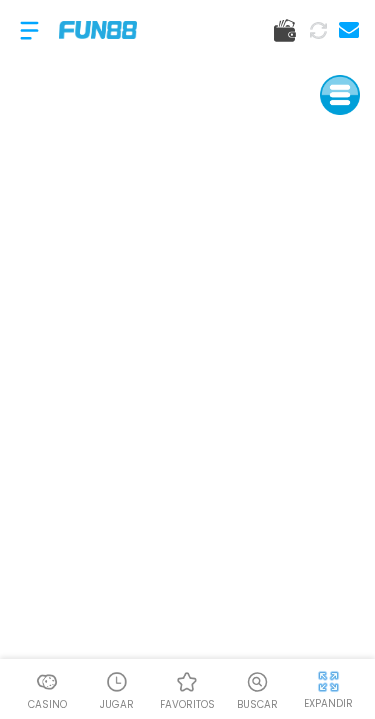 click at bounding box center [328, 681] 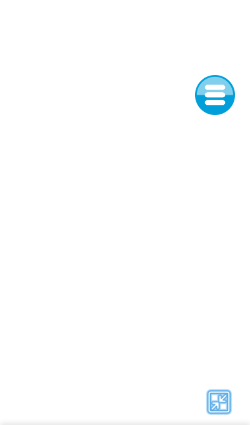 click at bounding box center (219, 402) 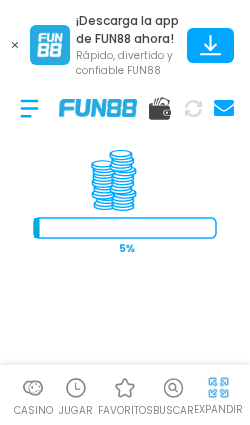 scroll, scrollTop: 0, scrollLeft: 0, axis: both 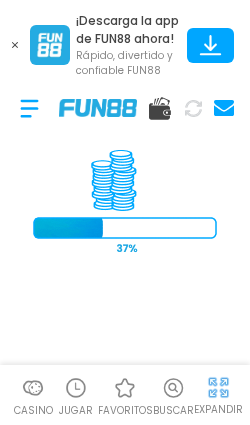 click at bounding box center [15, 45] 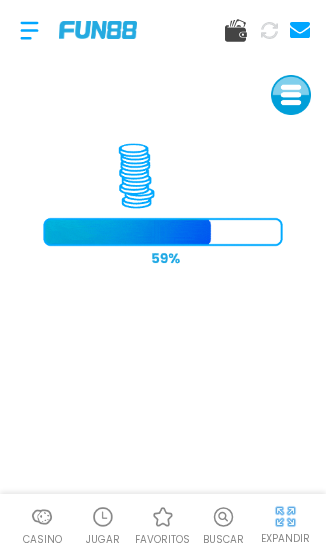 click on "Casino JUGAR favoritos Buscar EXPANDIR" at bounding box center [163, 277] 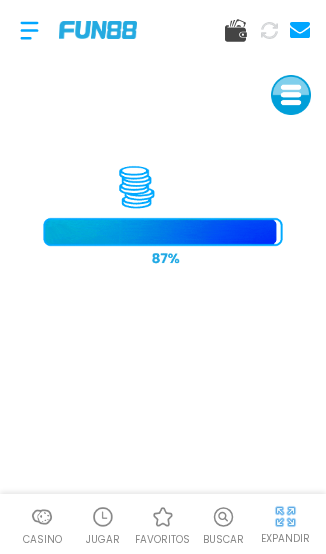 click on "Casino JUGAR favoritos Buscar EXPANDIR" at bounding box center (163, 277) 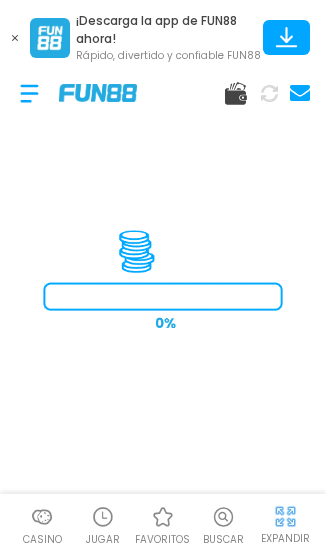scroll, scrollTop: 0, scrollLeft: 0, axis: both 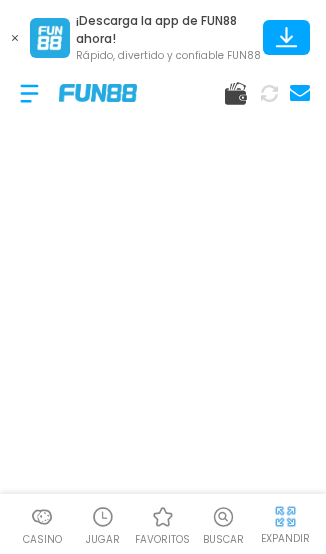 click at bounding box center [15, 38] 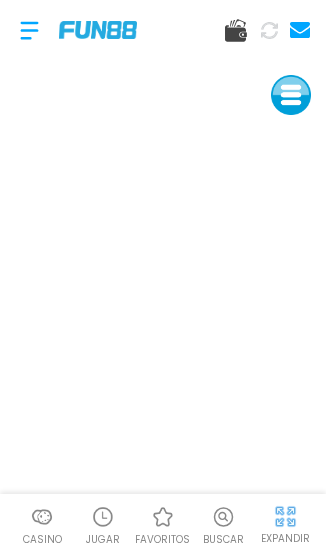 click at bounding box center (285, 516) 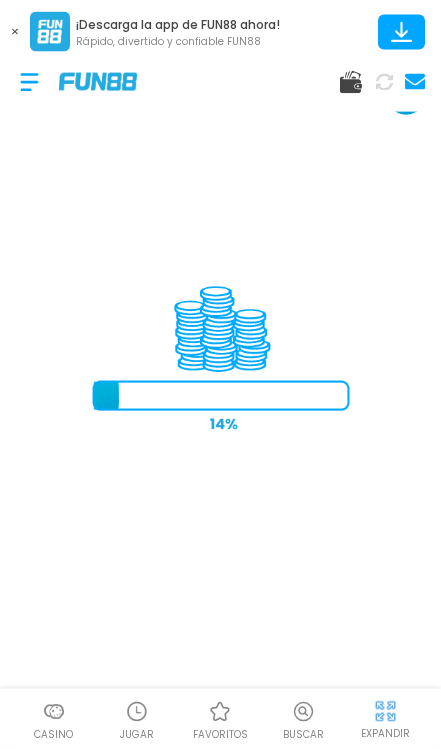 scroll, scrollTop: 1, scrollLeft: 0, axis: vertical 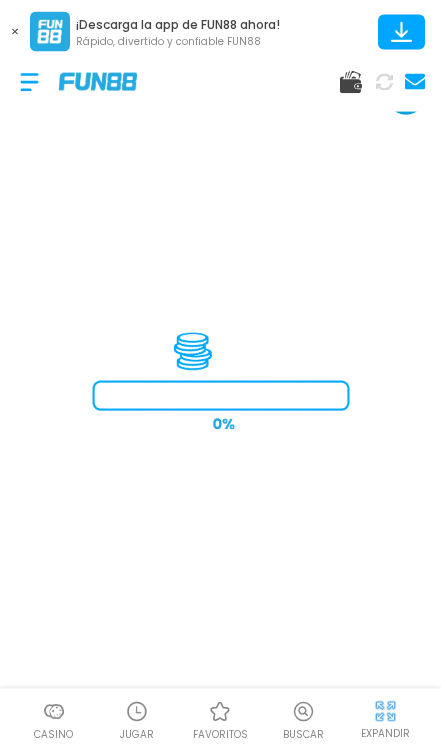 click 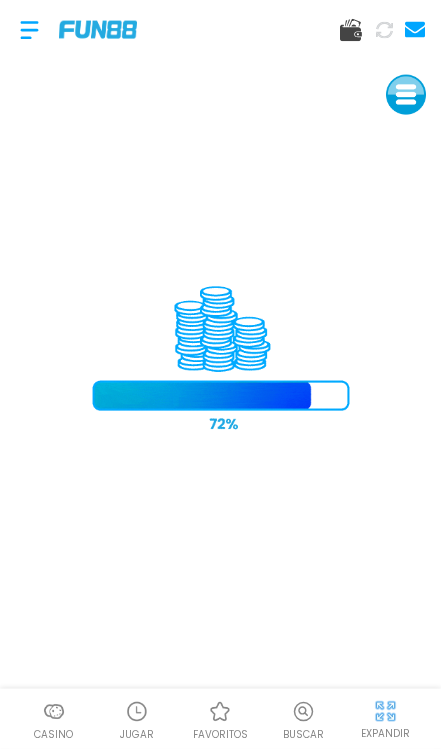 click at bounding box center [29, 30] 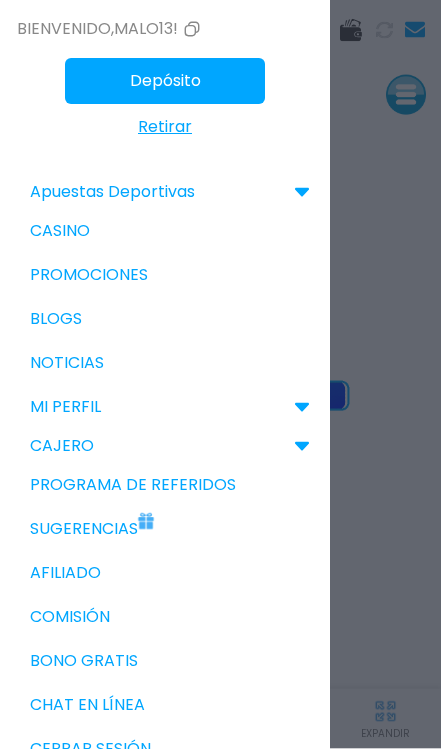 scroll, scrollTop: 1, scrollLeft: 0, axis: vertical 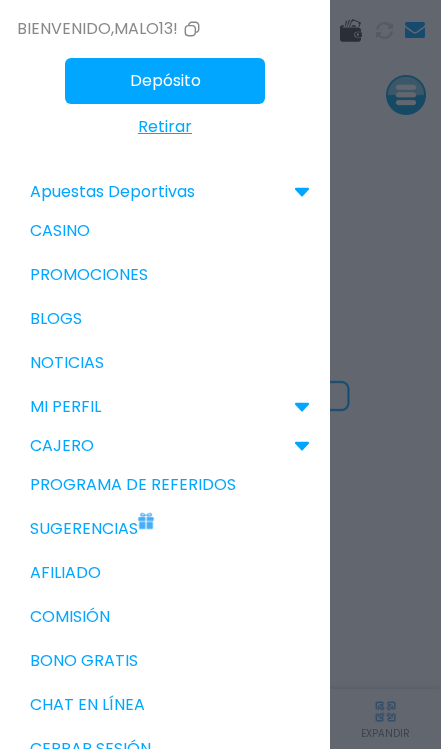 click at bounding box center (220, 374) 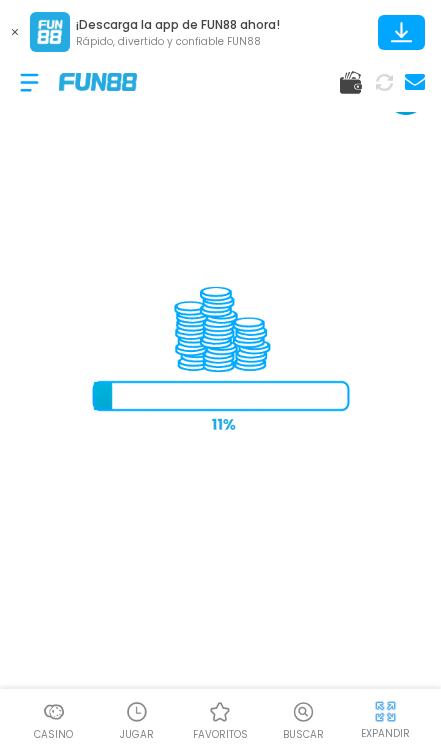 scroll, scrollTop: 0, scrollLeft: 0, axis: both 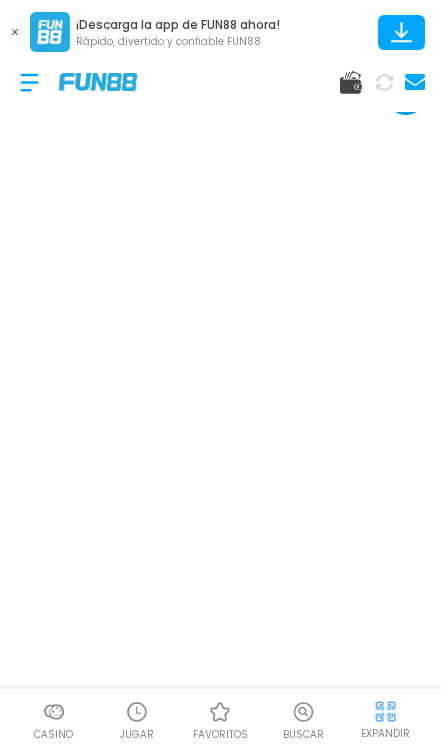 click at bounding box center (15, 32) 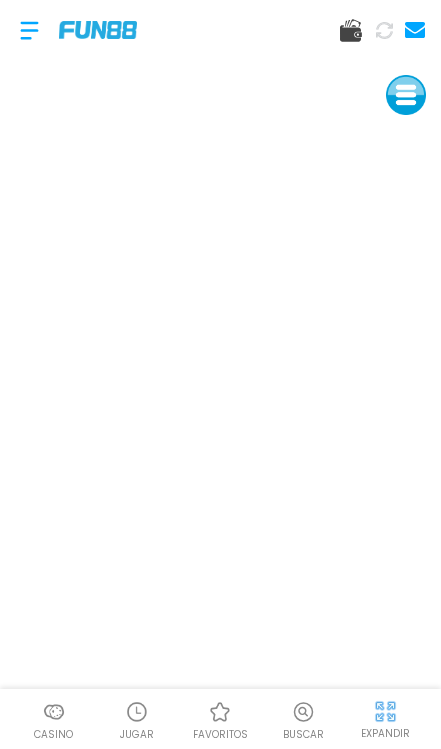 scroll, scrollTop: 1, scrollLeft: 0, axis: vertical 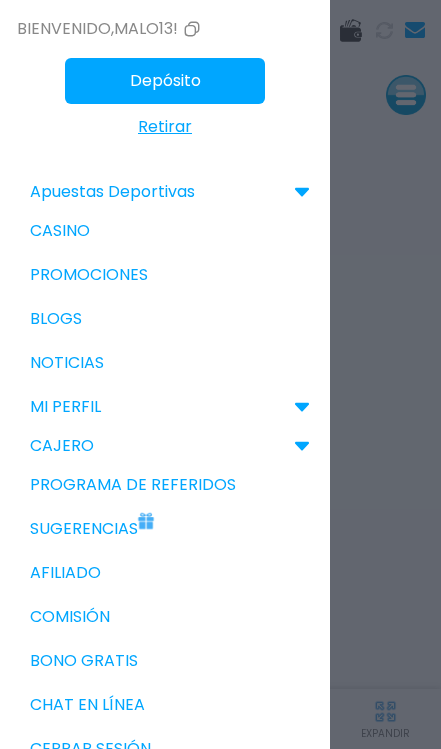 click at bounding box center [220, 374] 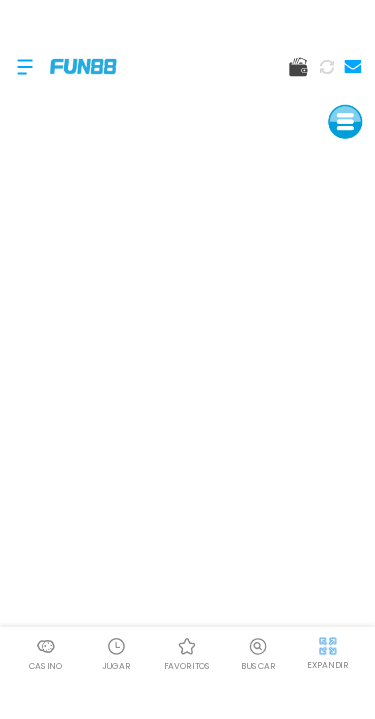 scroll, scrollTop: 0, scrollLeft: 0, axis: both 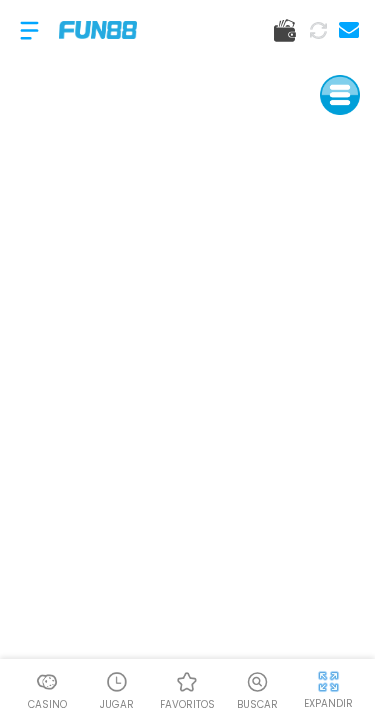 click at bounding box center [328, 681] 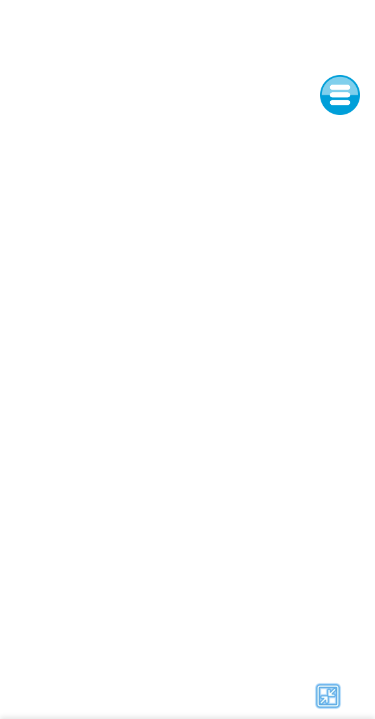 click at bounding box center (328, 696) 